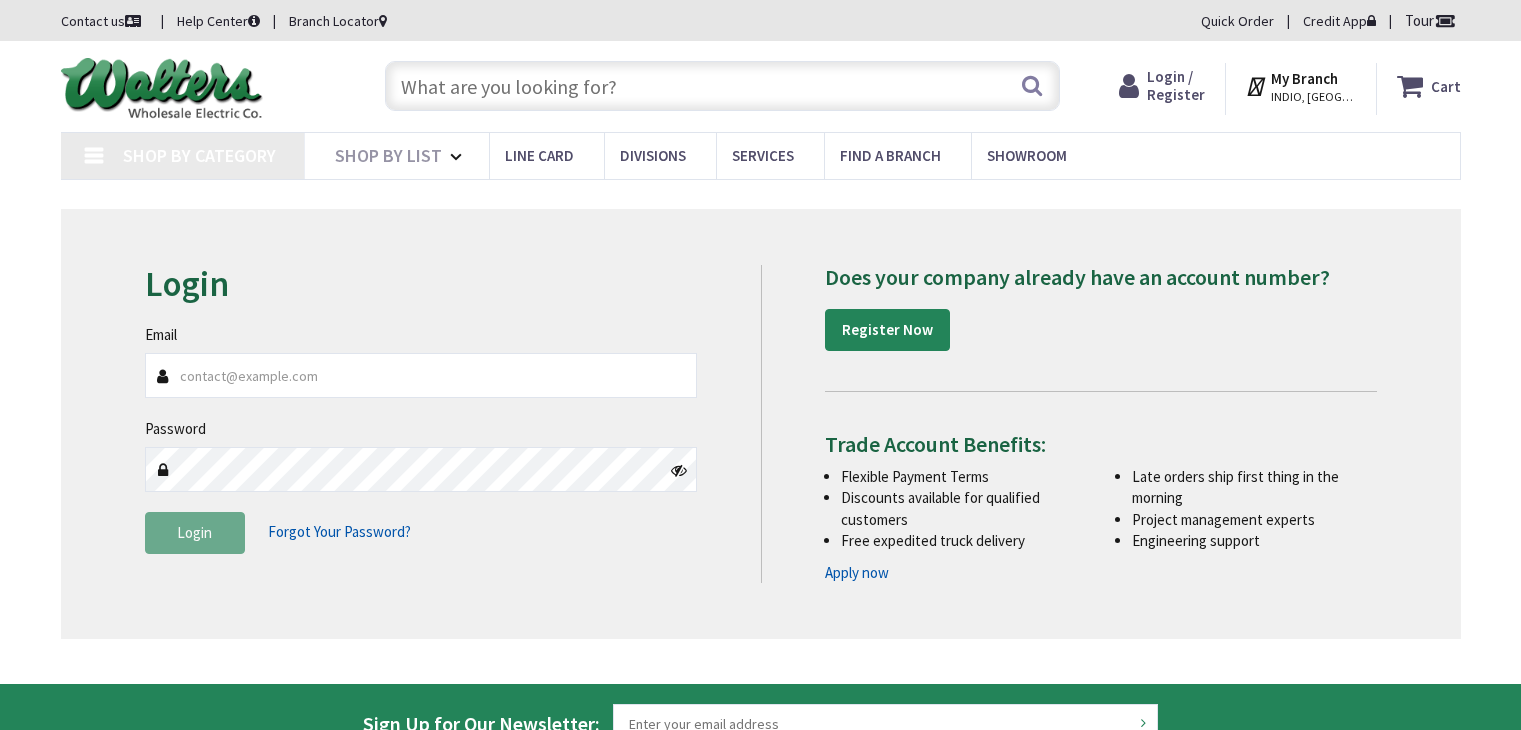 scroll, scrollTop: 0, scrollLeft: 0, axis: both 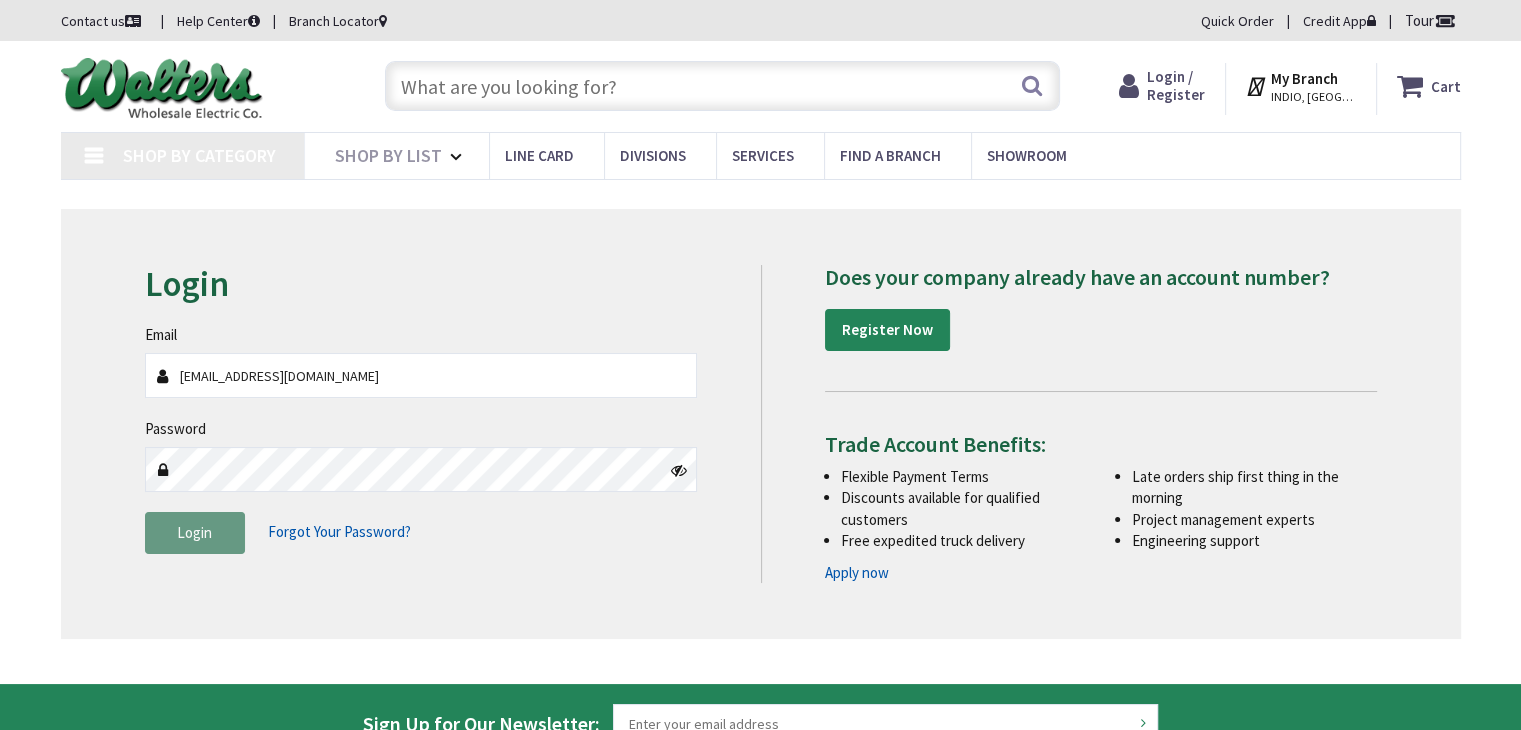 click on "Login" at bounding box center [195, 533] 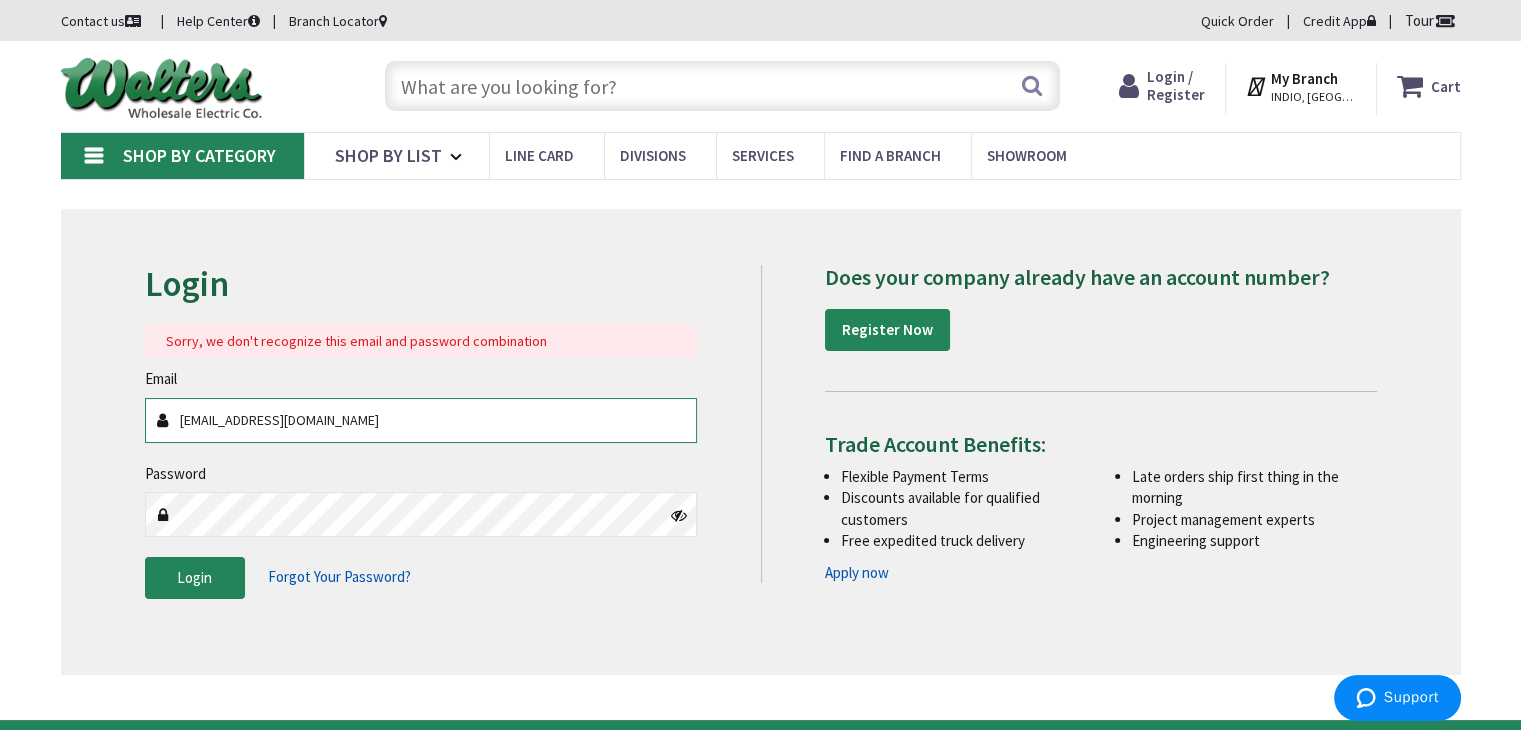 click on "[EMAIL_ADDRESS][DOMAIN_NAME]" at bounding box center [421, 420] 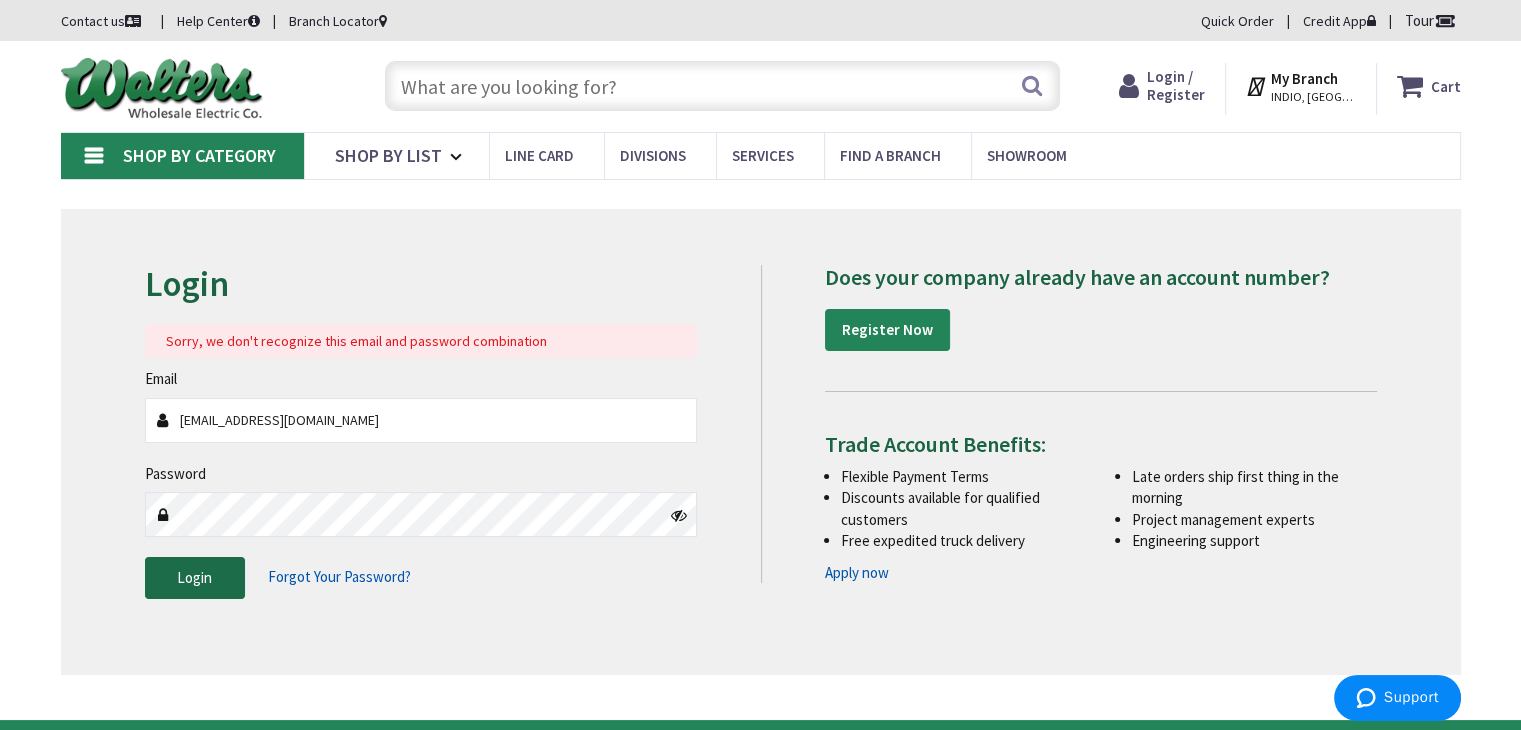 click on "Login" at bounding box center [195, 578] 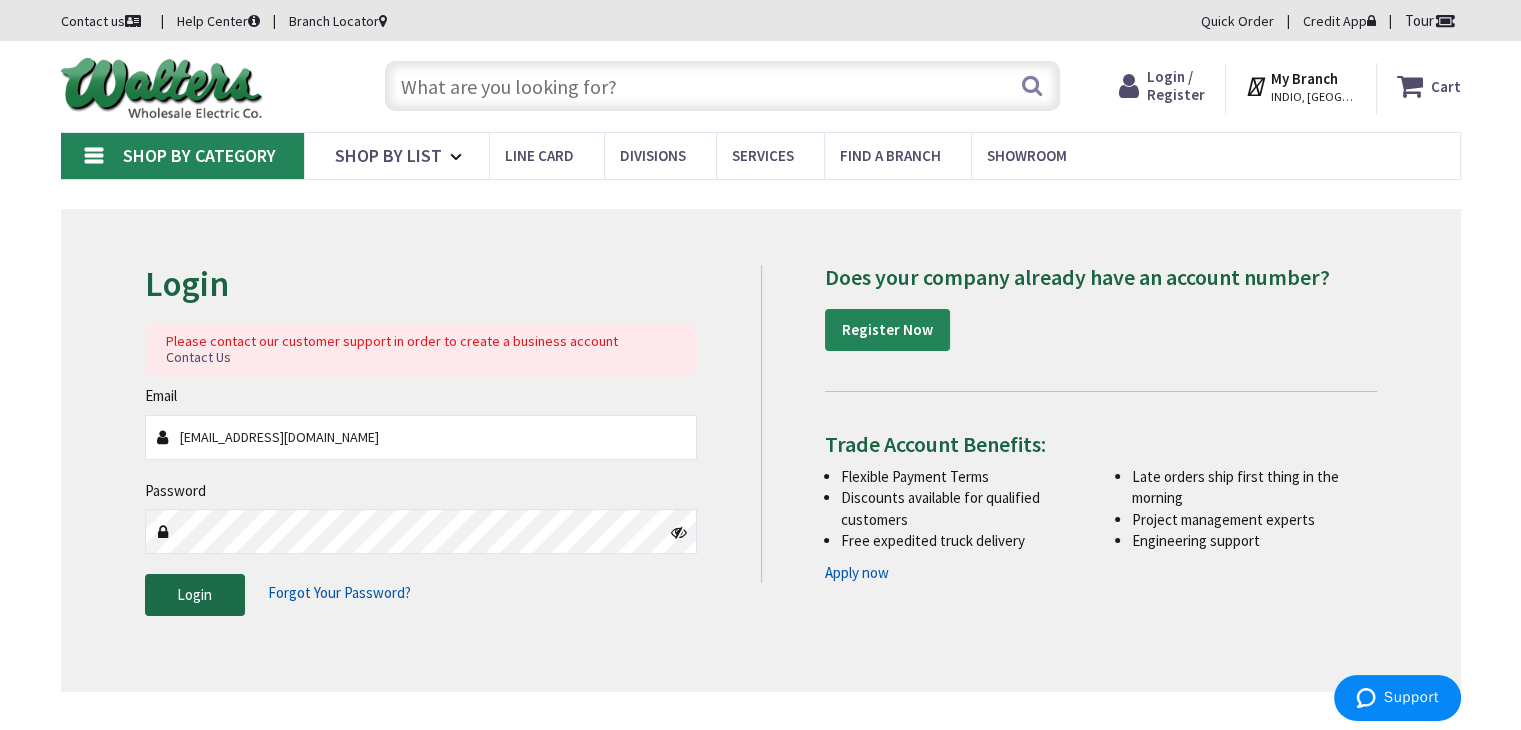 click on "Login" at bounding box center [194, 594] 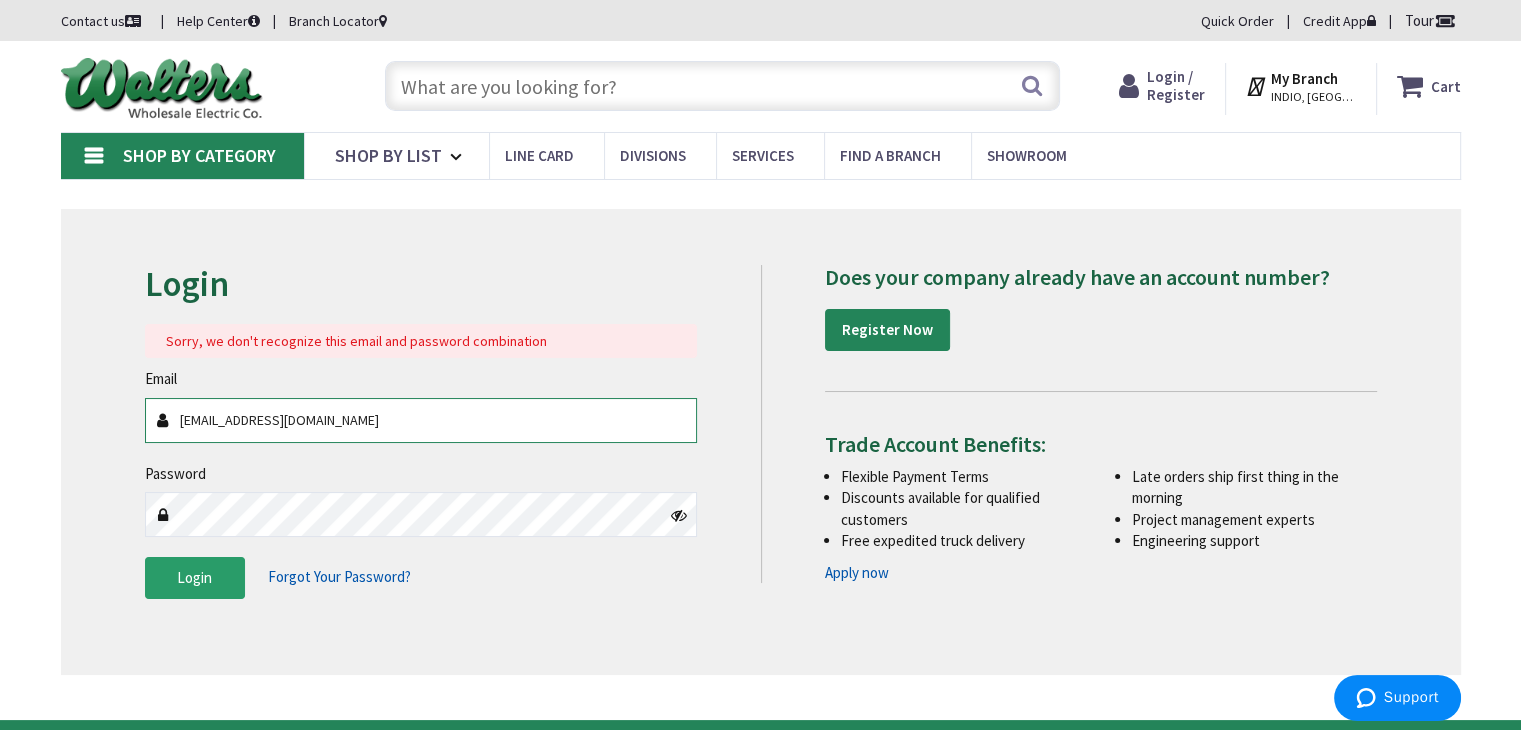 type on "framirez562@aol.com" 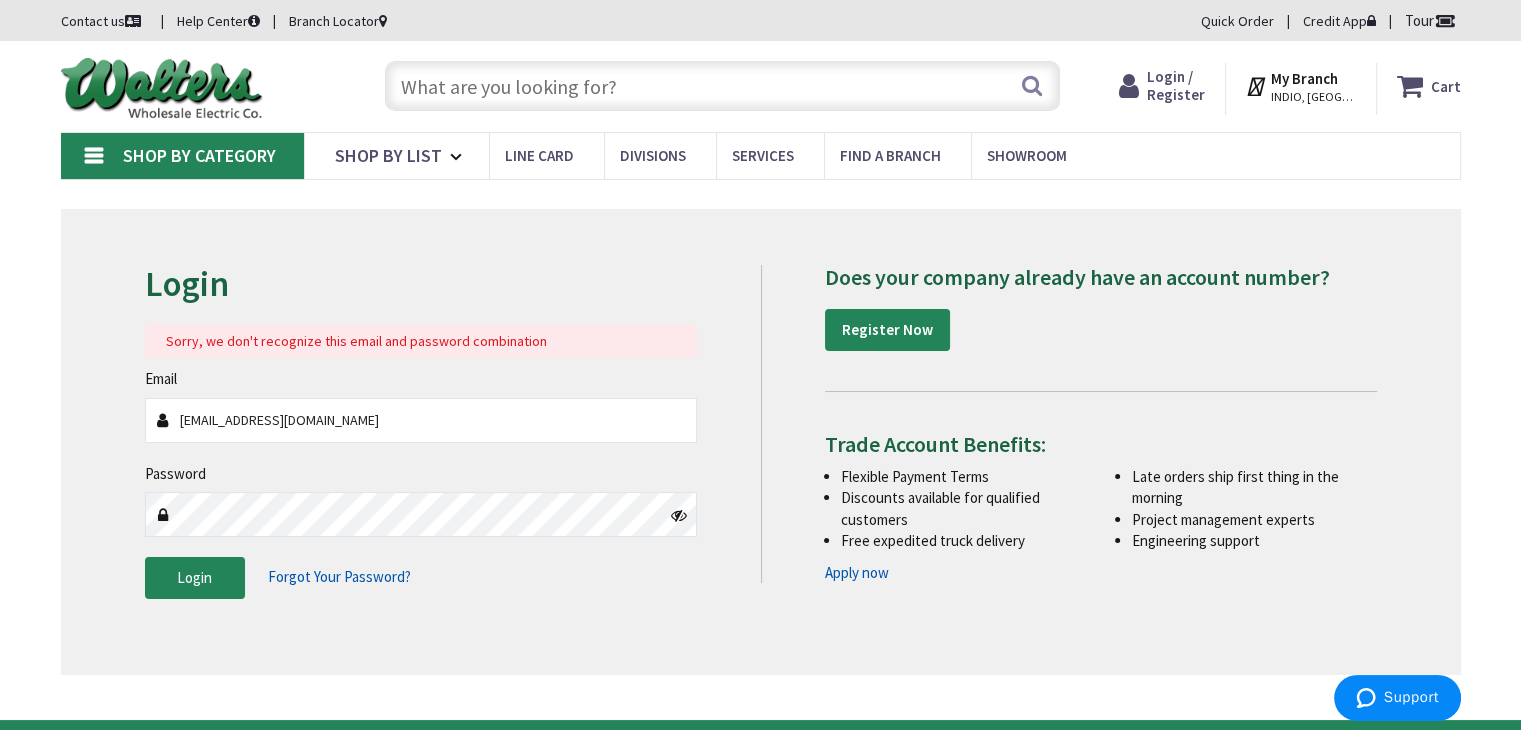 click on "Login / Register" at bounding box center [1176, 85] 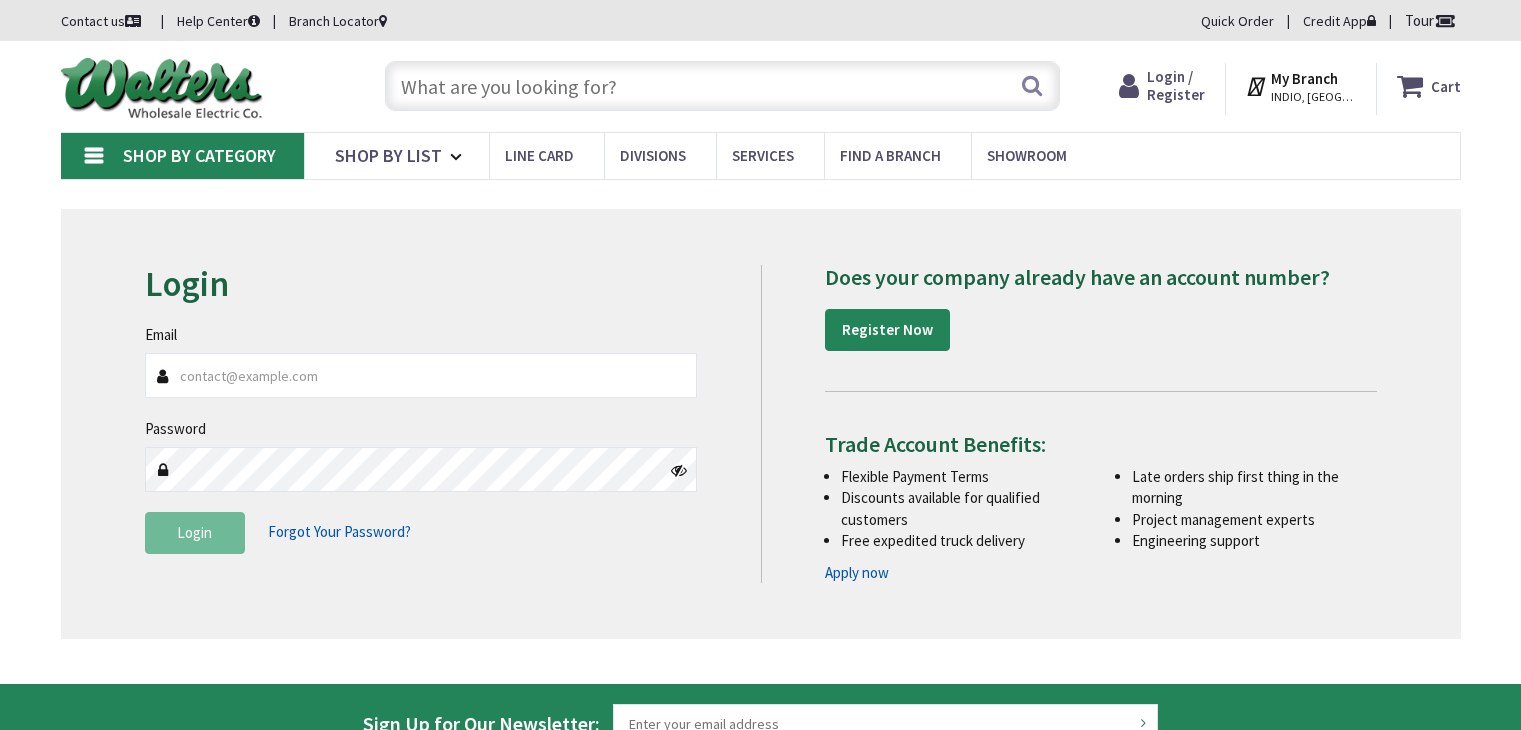 scroll, scrollTop: 0, scrollLeft: 0, axis: both 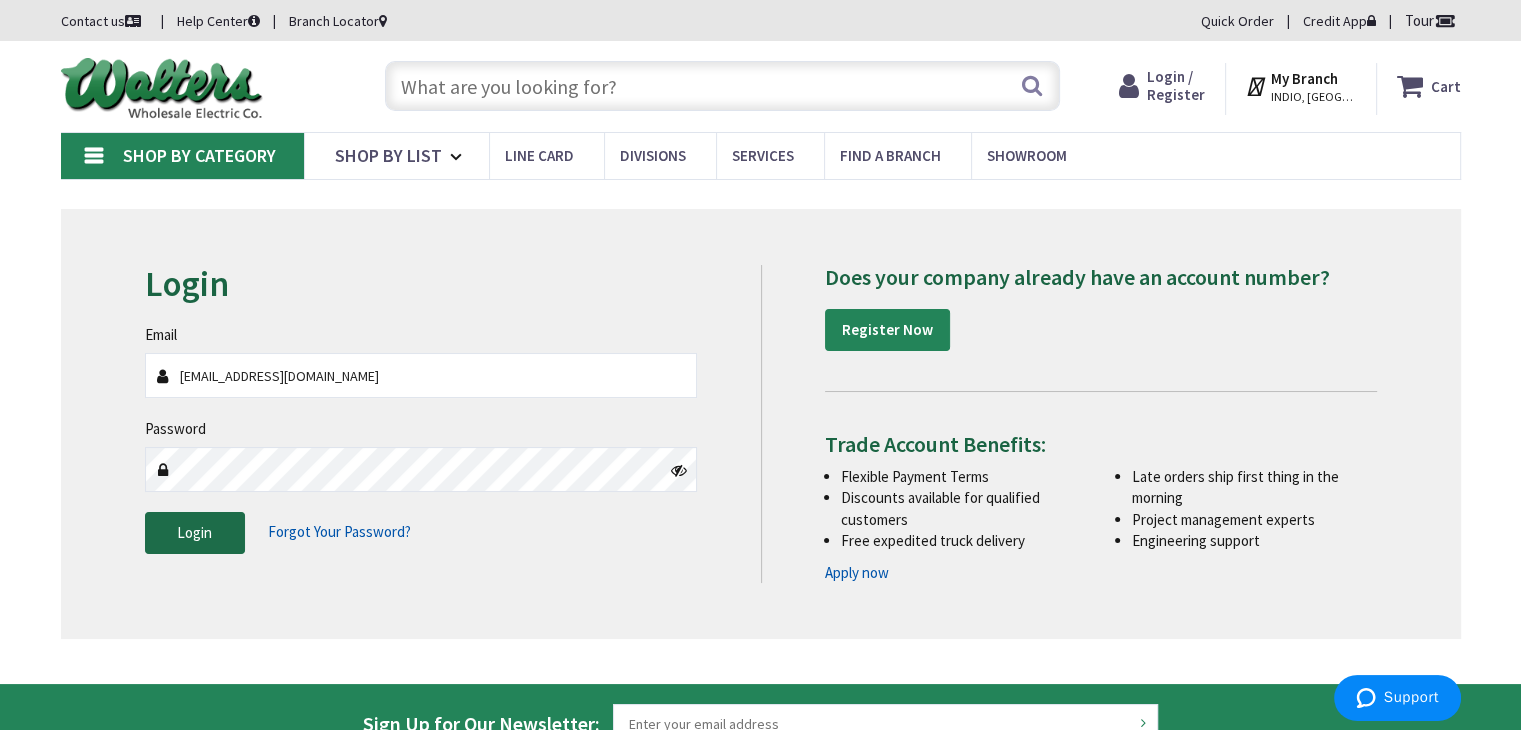 click on "Login" at bounding box center [195, 533] 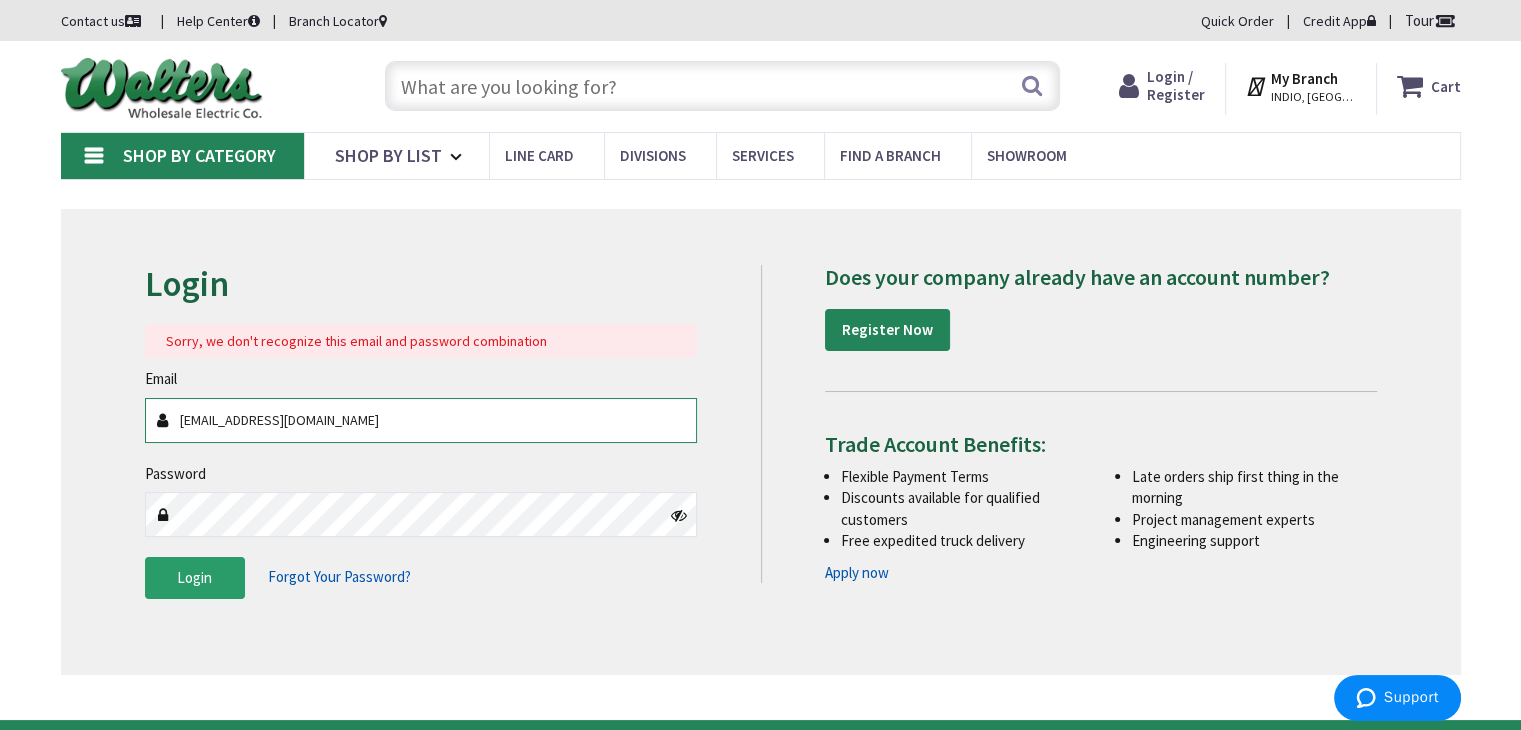 type on "[EMAIL_ADDRESS][DOMAIN_NAME]" 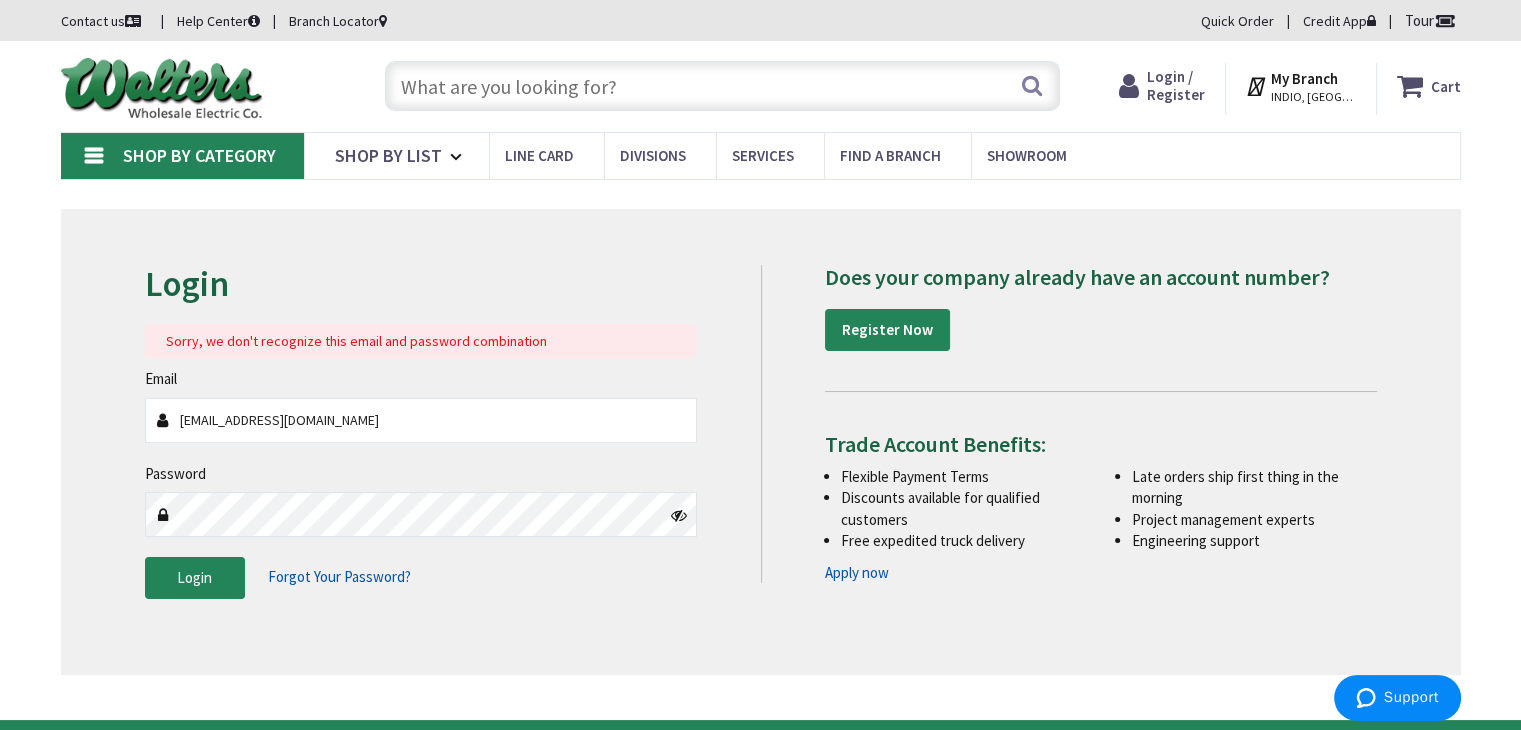 click on "Forgot Your Password?" at bounding box center (339, 576) 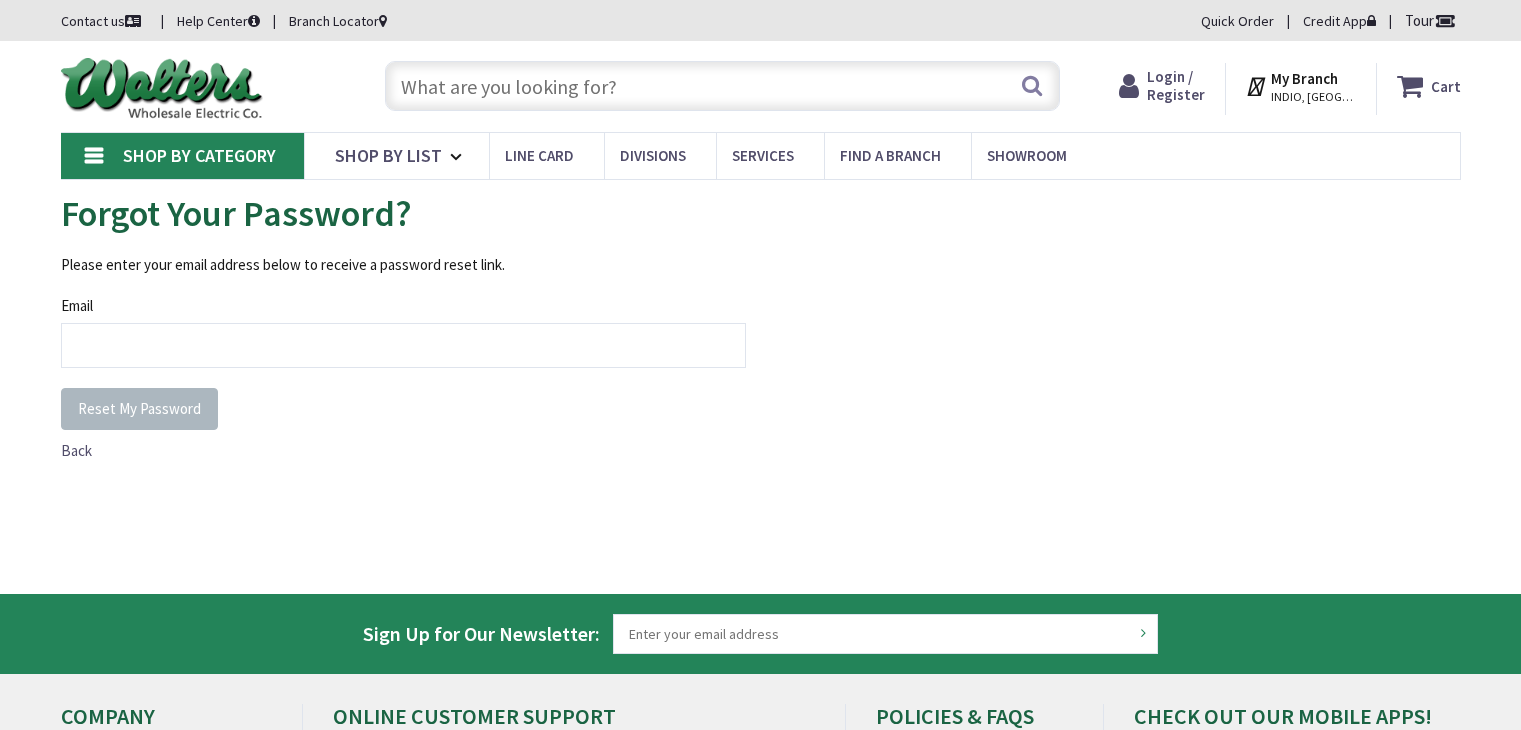 scroll, scrollTop: 0, scrollLeft: 0, axis: both 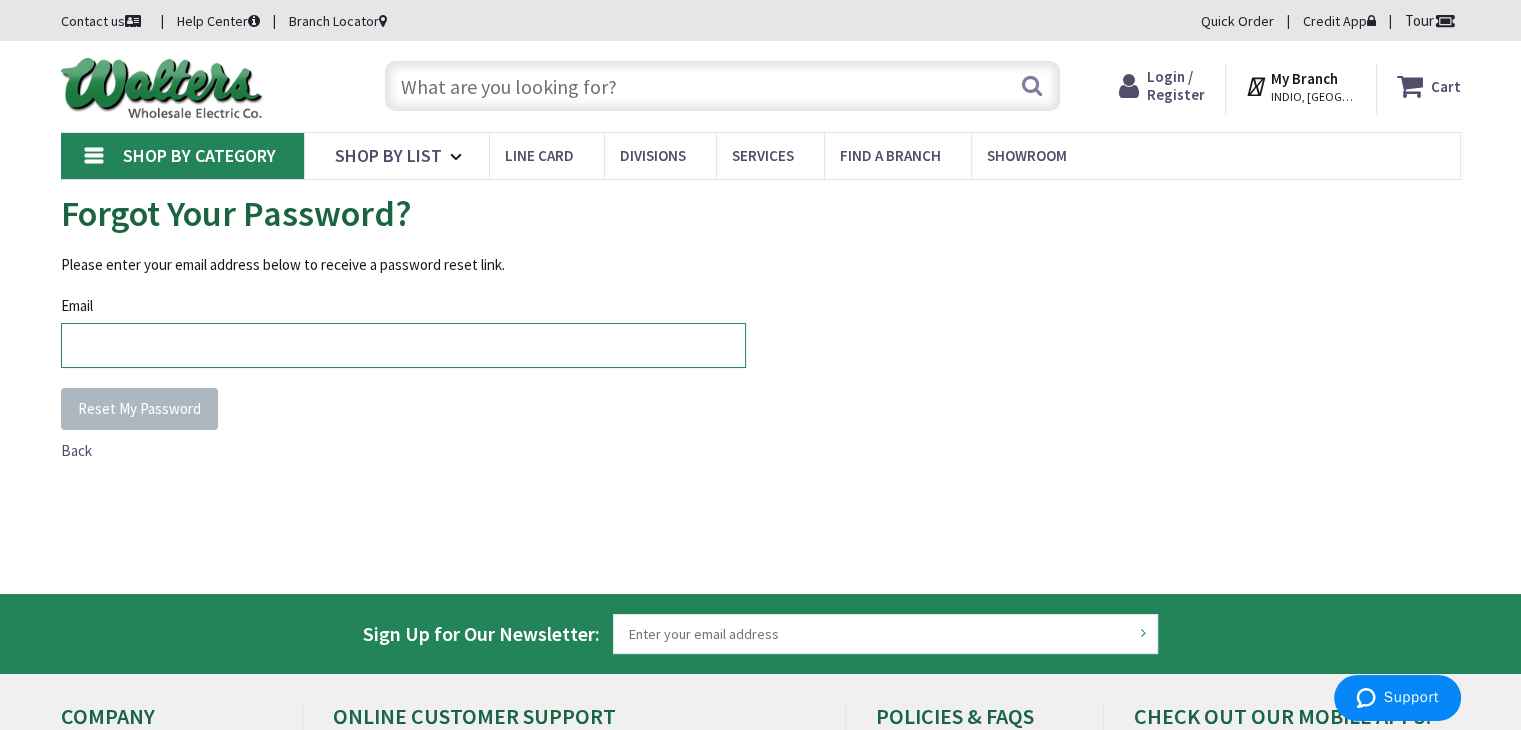 click on "Email" at bounding box center (403, 345) 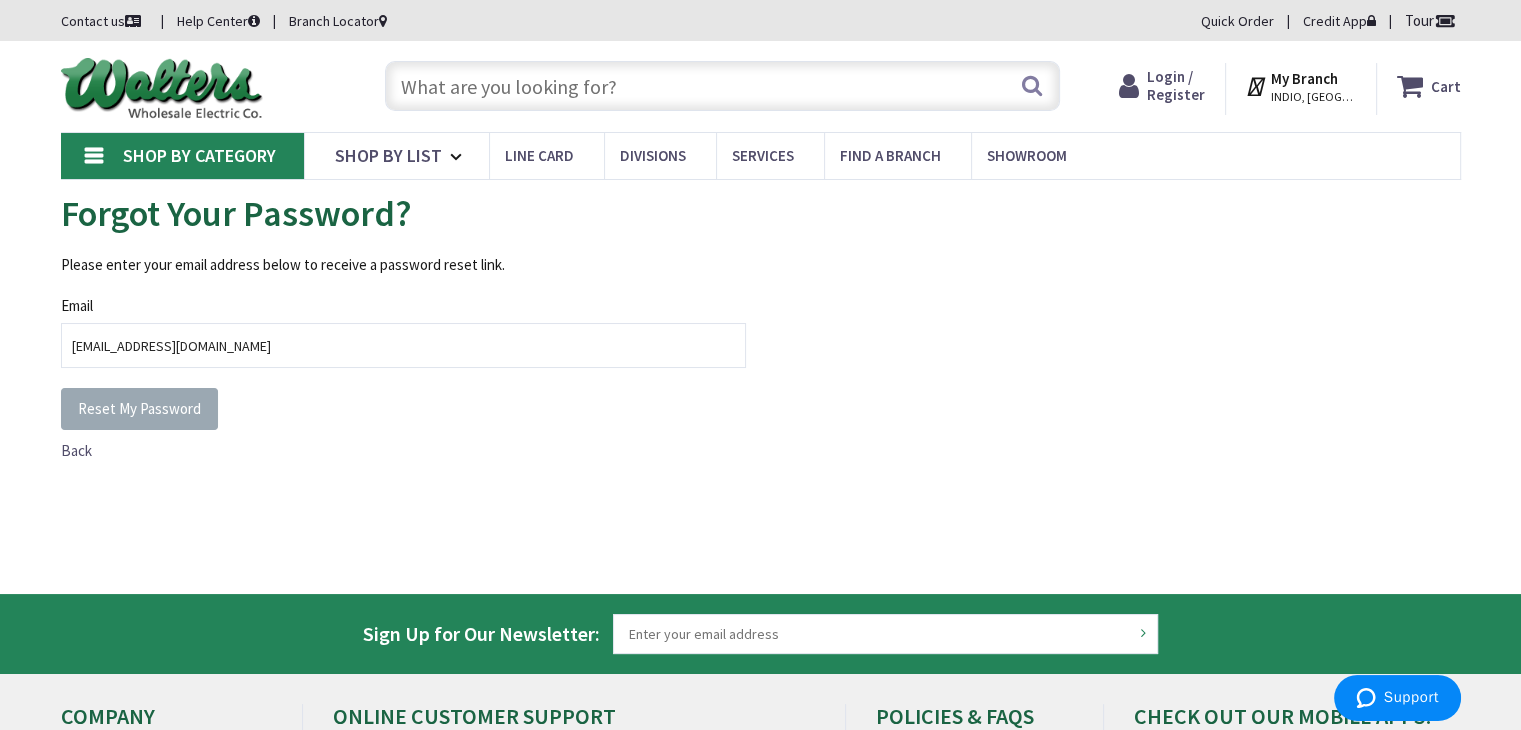 click on "Reset My Password" at bounding box center (139, 408) 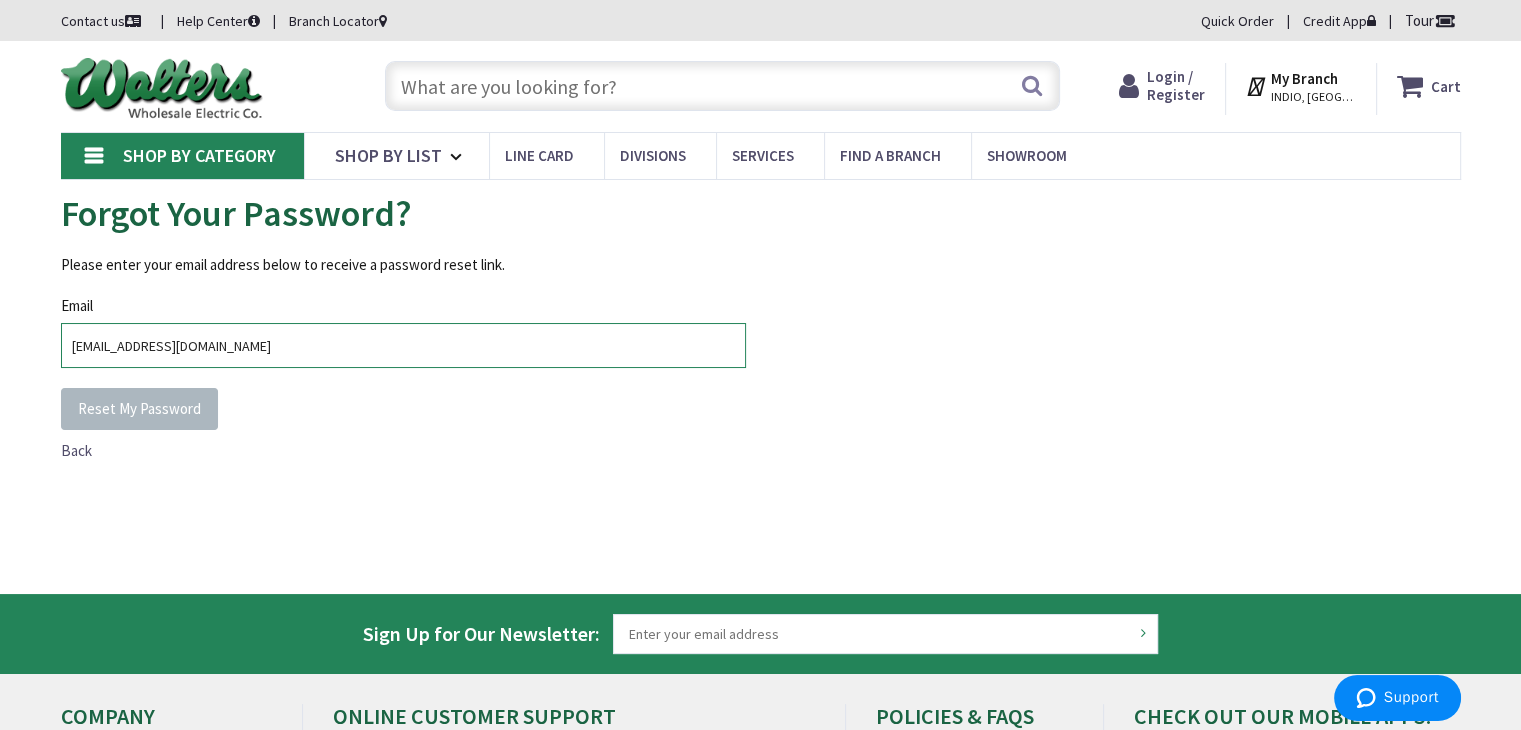 click on "[EMAIL_ADDRESS][DOMAIN_NAME]" at bounding box center [403, 345] 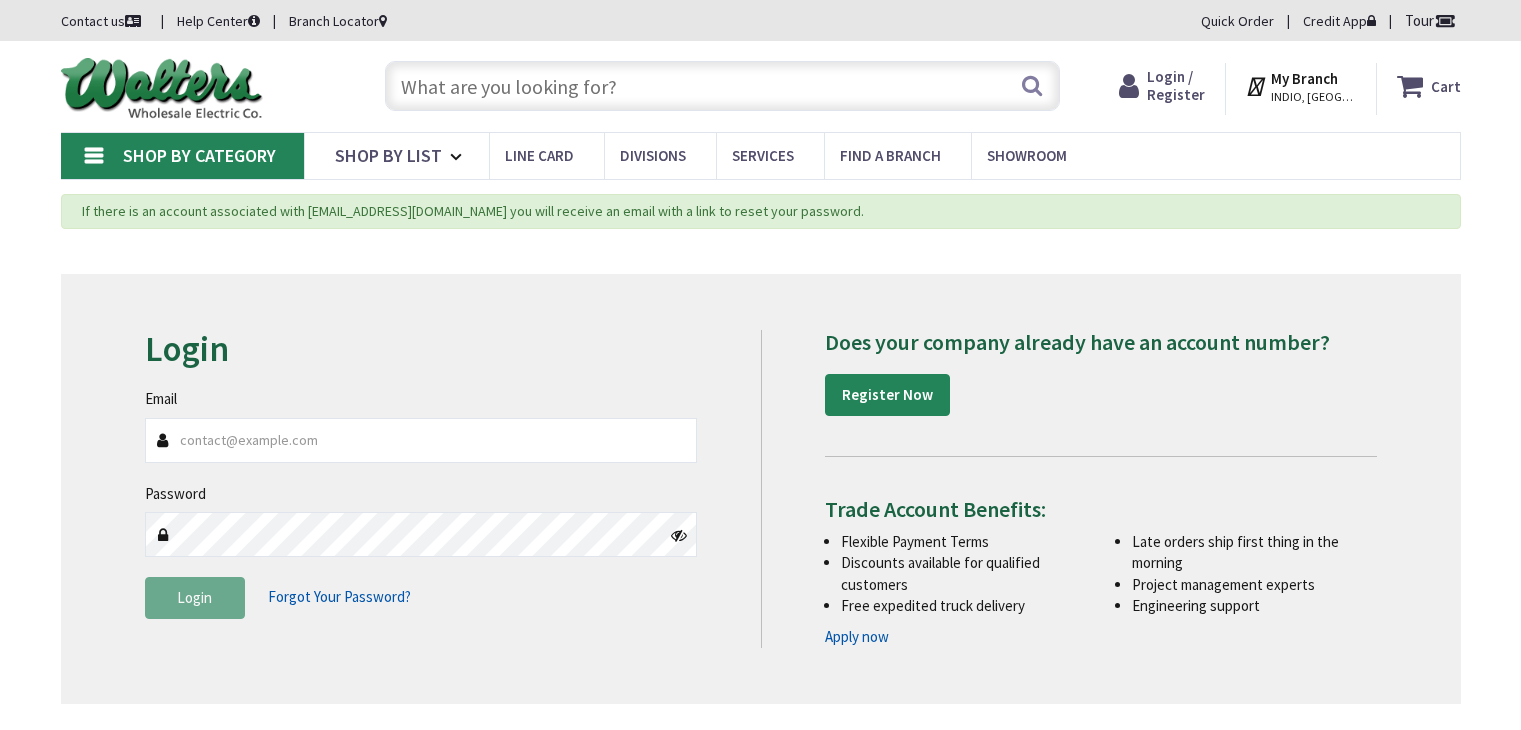 scroll, scrollTop: 0, scrollLeft: 0, axis: both 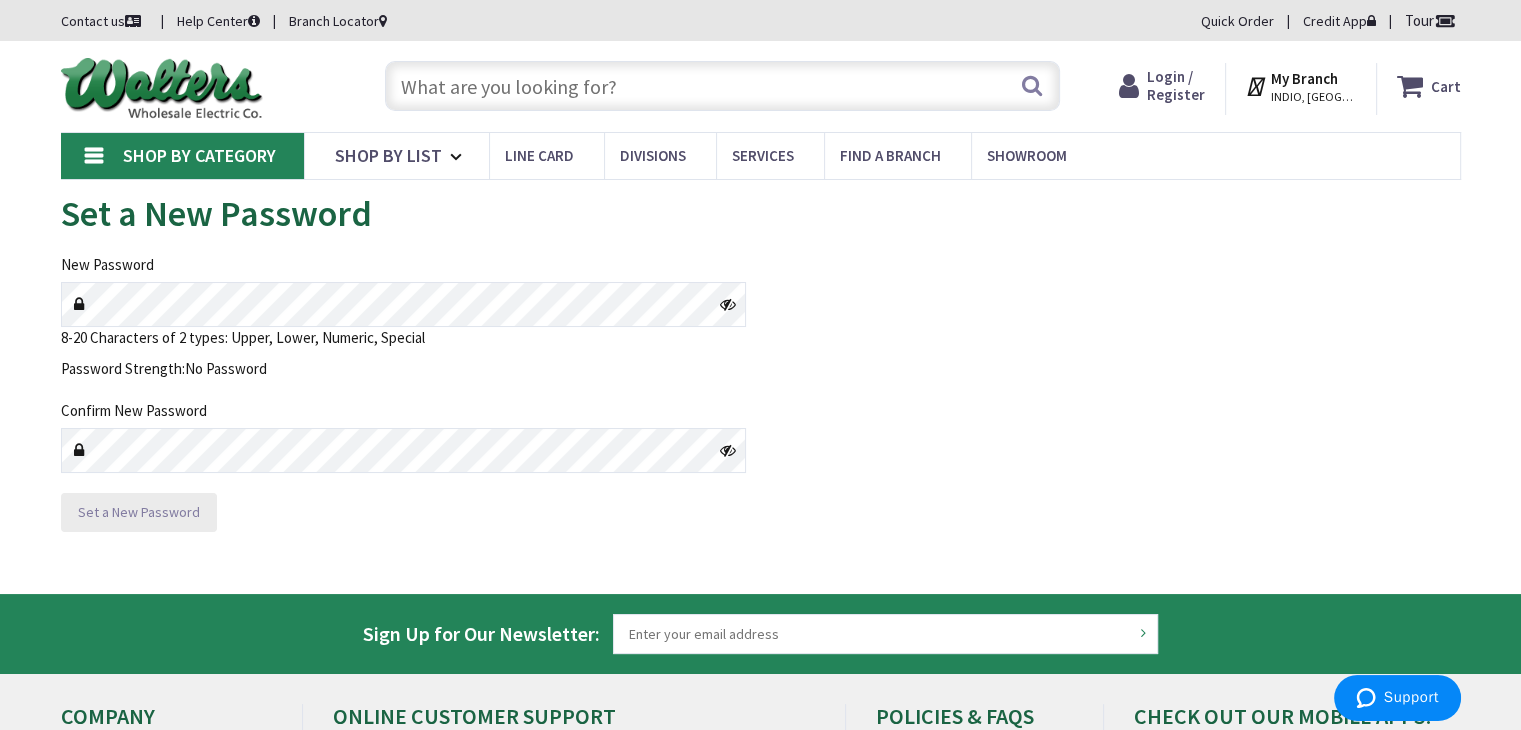 click on "Set a New Password" at bounding box center (139, 513) 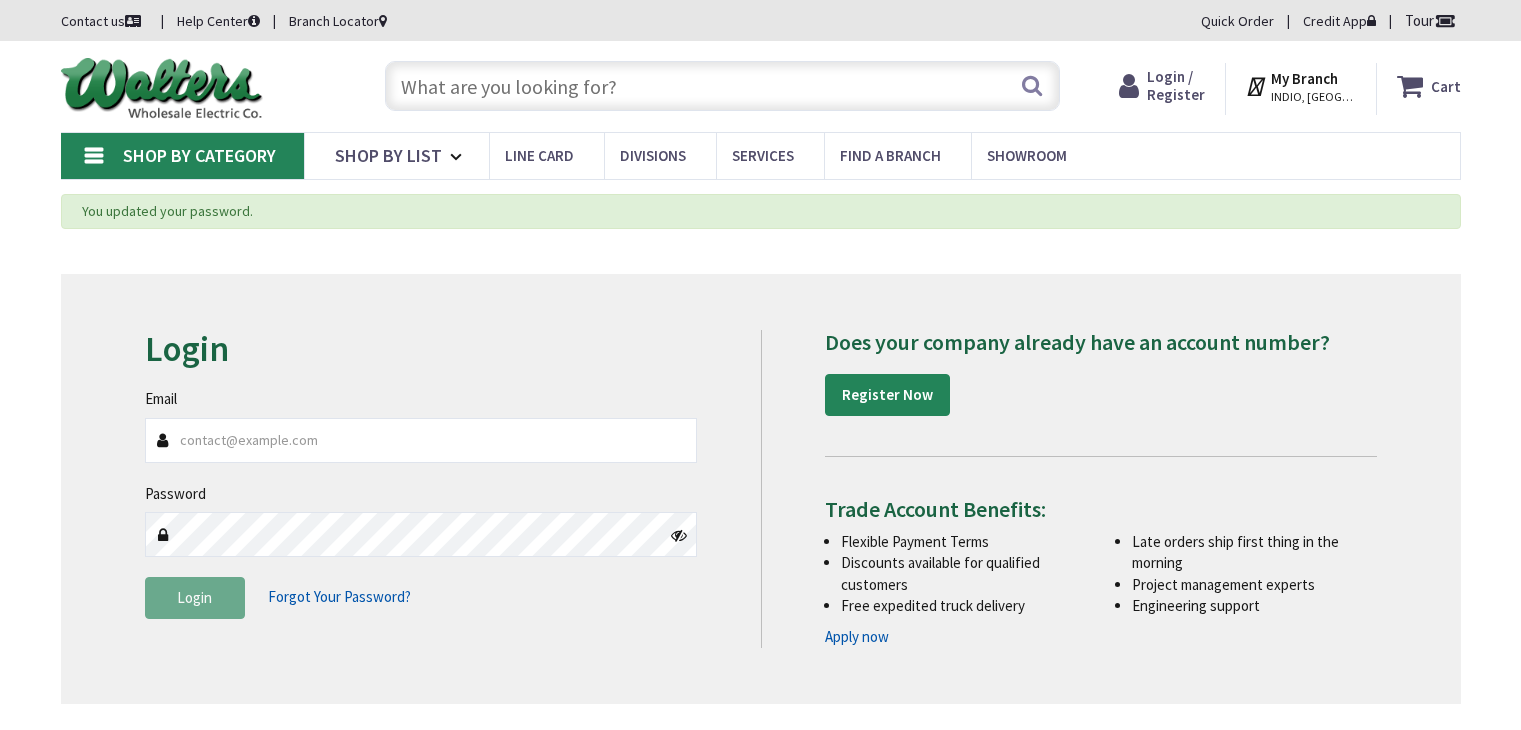 scroll, scrollTop: 0, scrollLeft: 0, axis: both 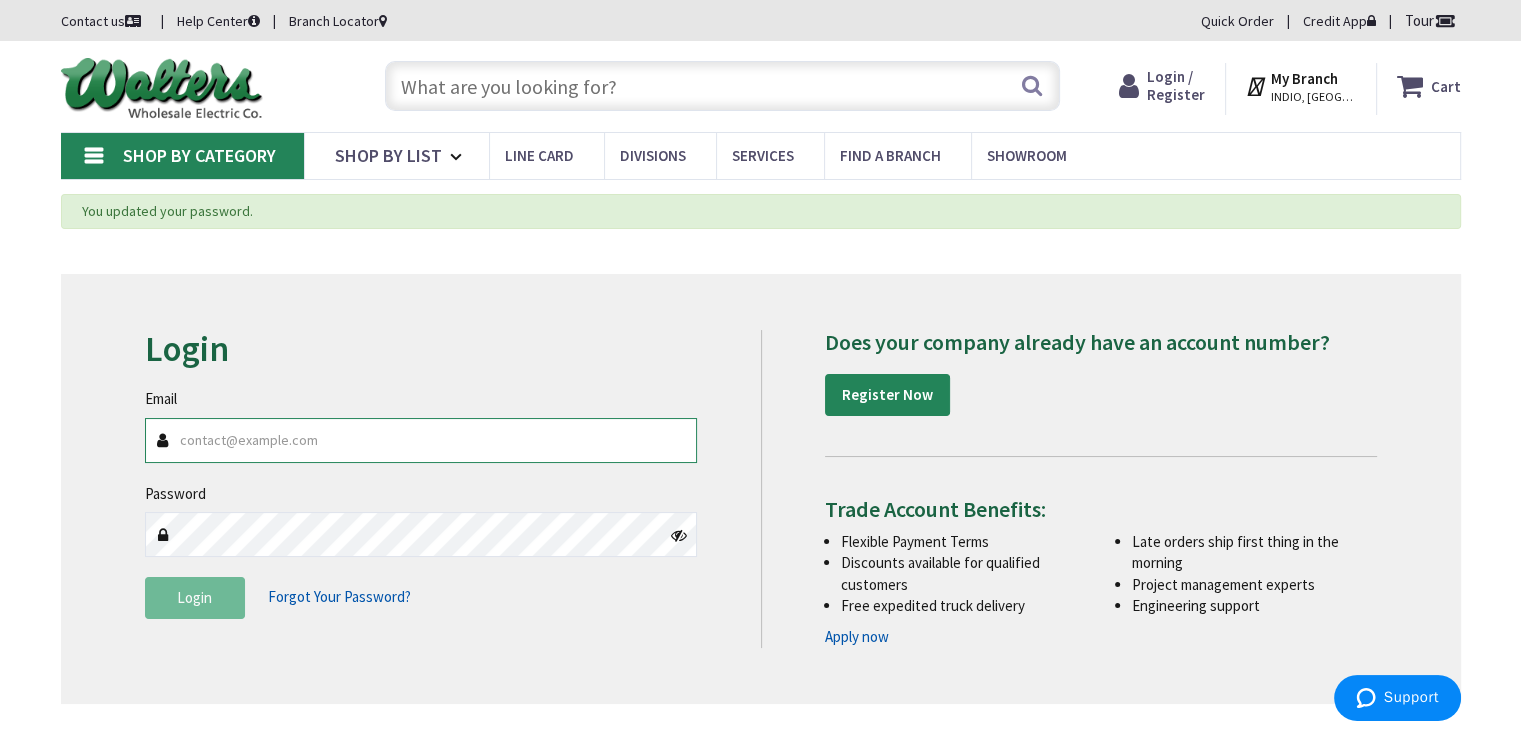 type on "[EMAIL_ADDRESS][DOMAIN_NAME]" 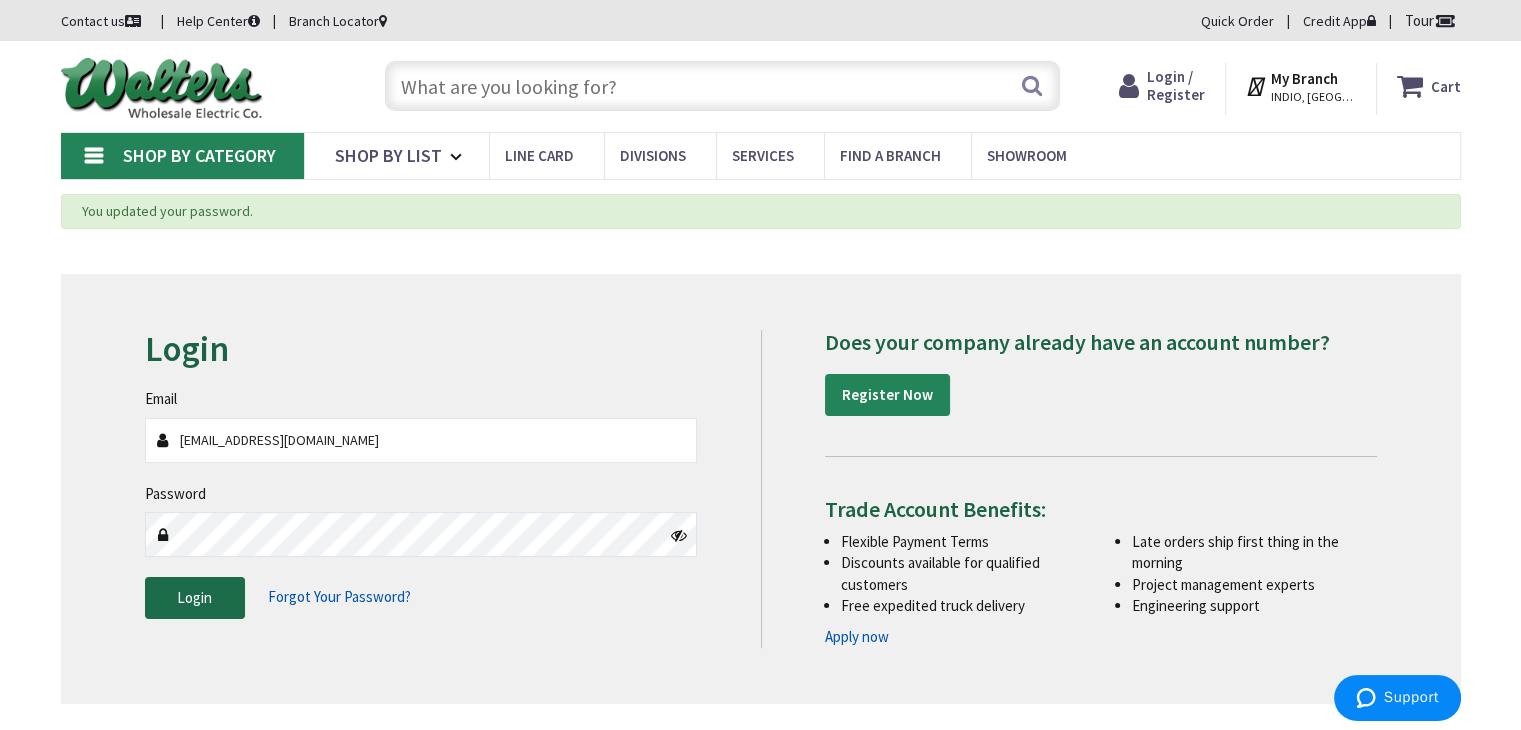 click on "Login" at bounding box center [195, 598] 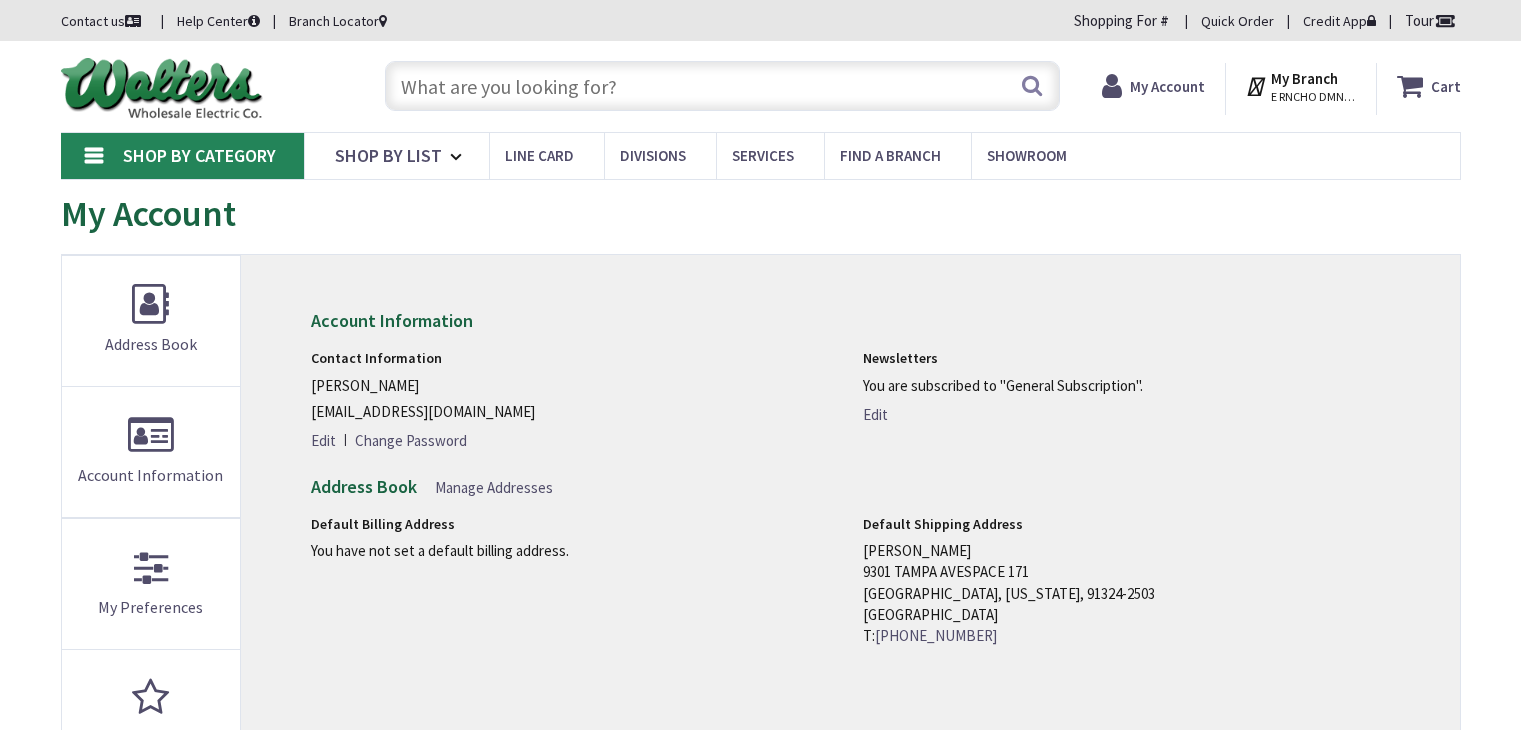 scroll, scrollTop: 0, scrollLeft: 0, axis: both 